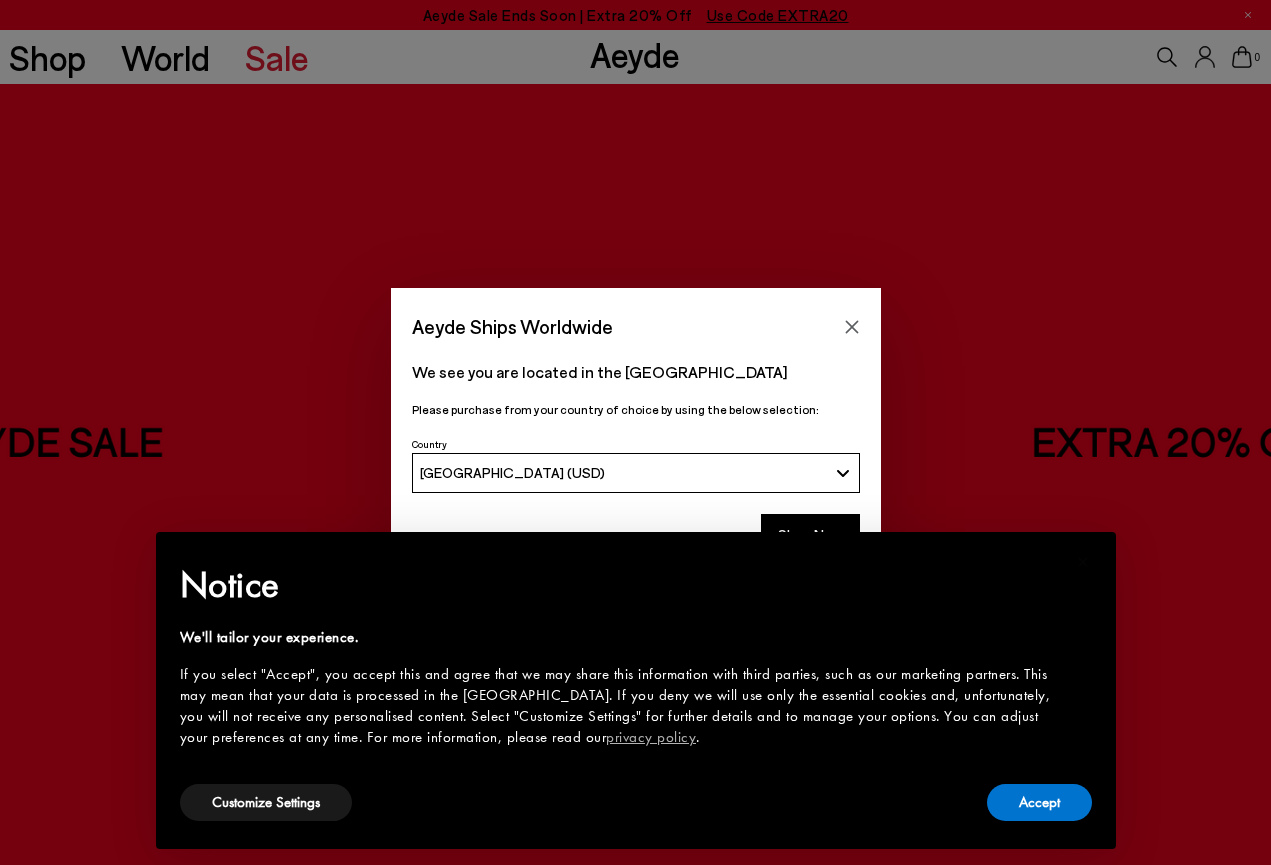 scroll, scrollTop: 0, scrollLeft: 0, axis: both 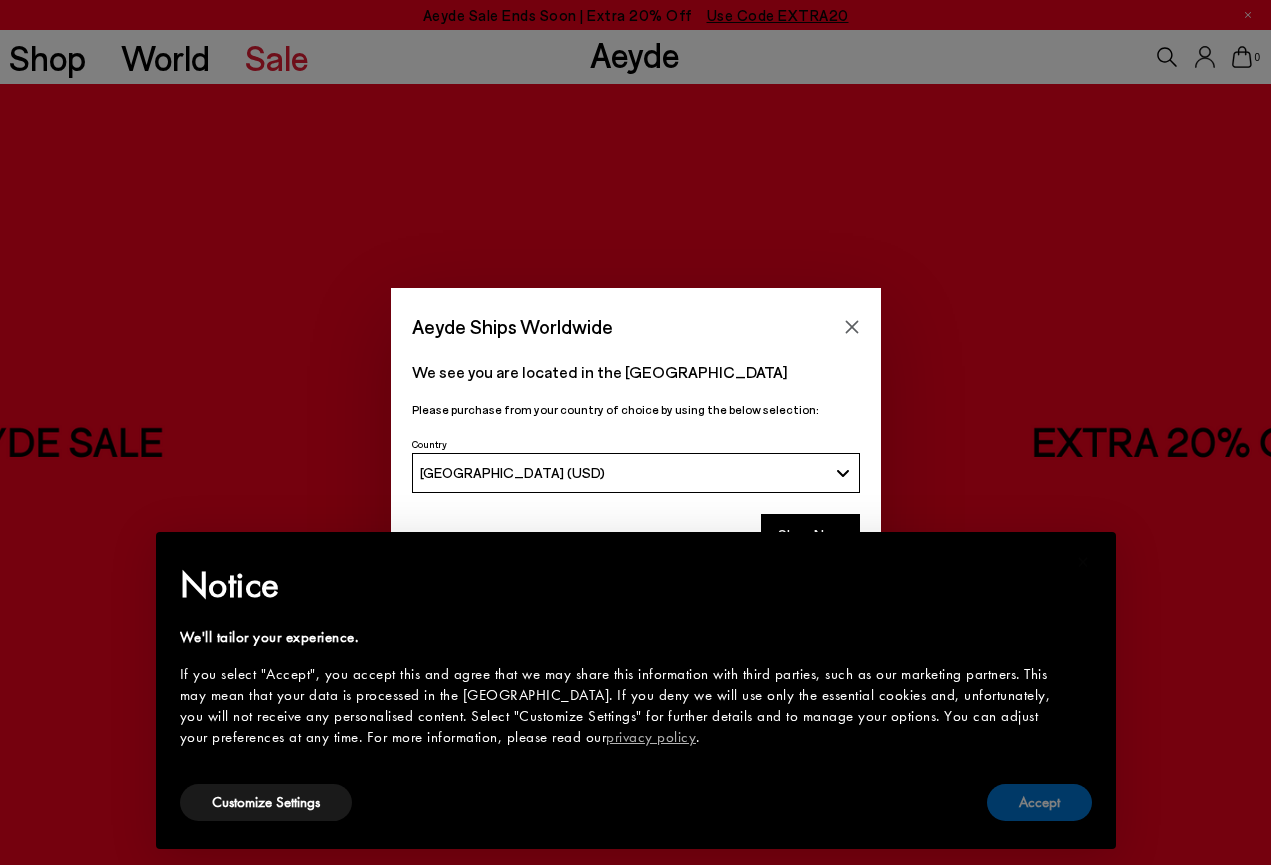 click on "Accept" at bounding box center [1039, 802] 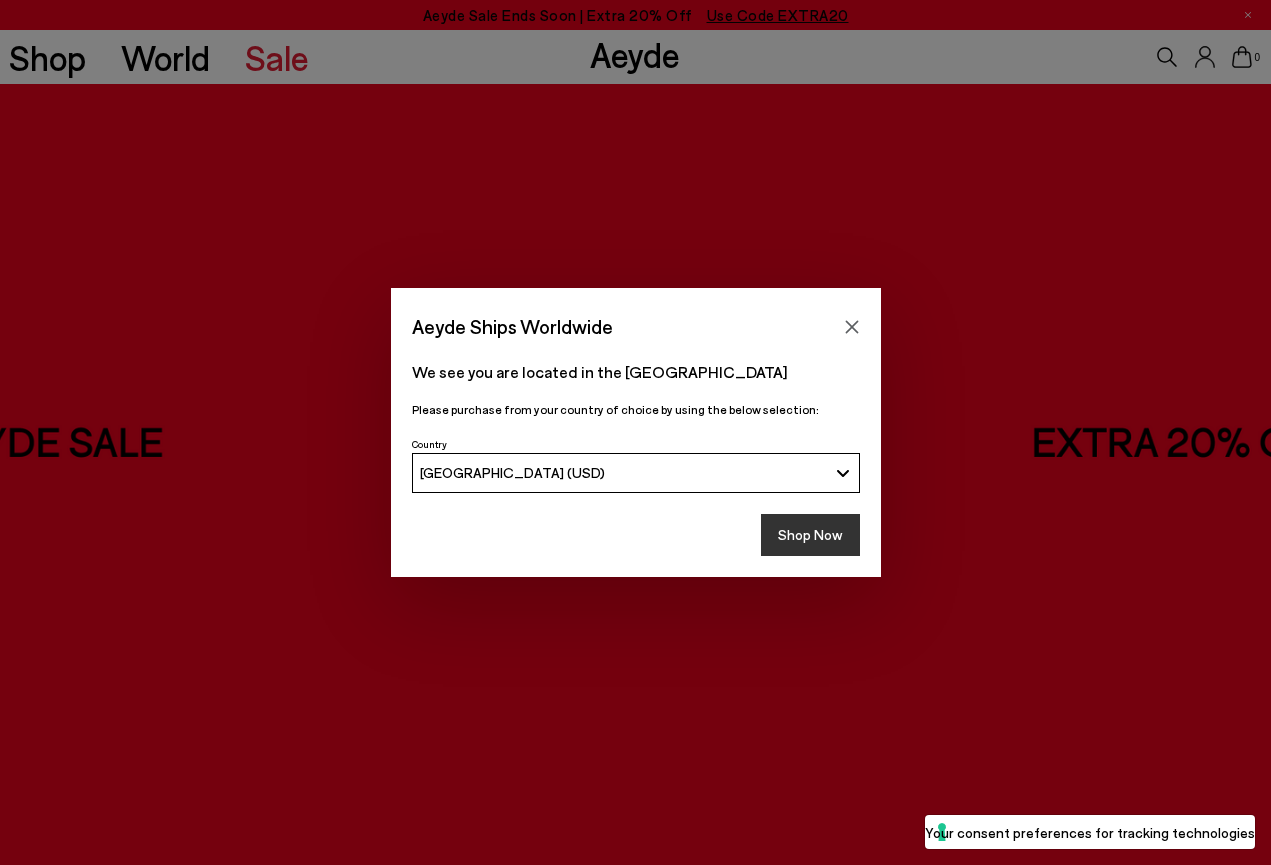 click on "Shop Now" at bounding box center [810, 535] 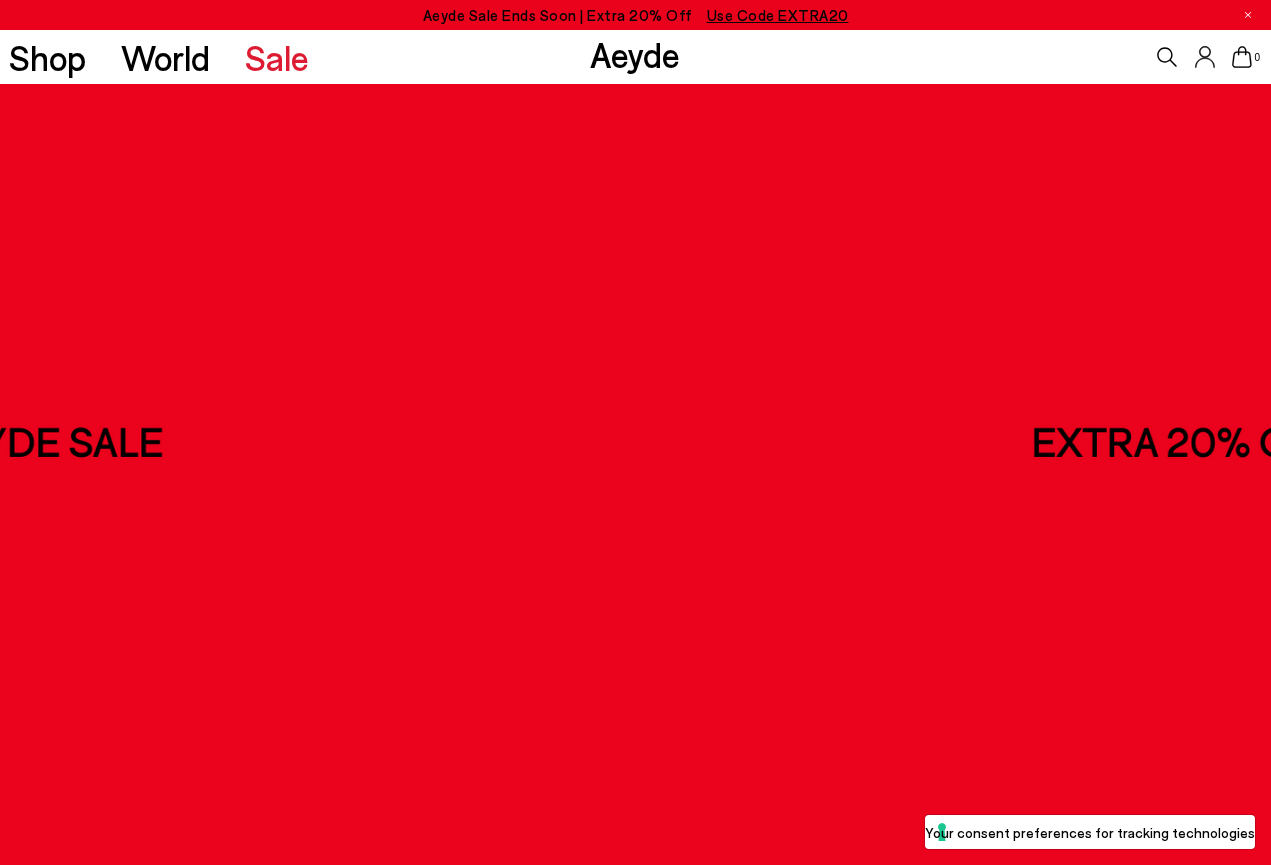 scroll, scrollTop: 0, scrollLeft: 0, axis: both 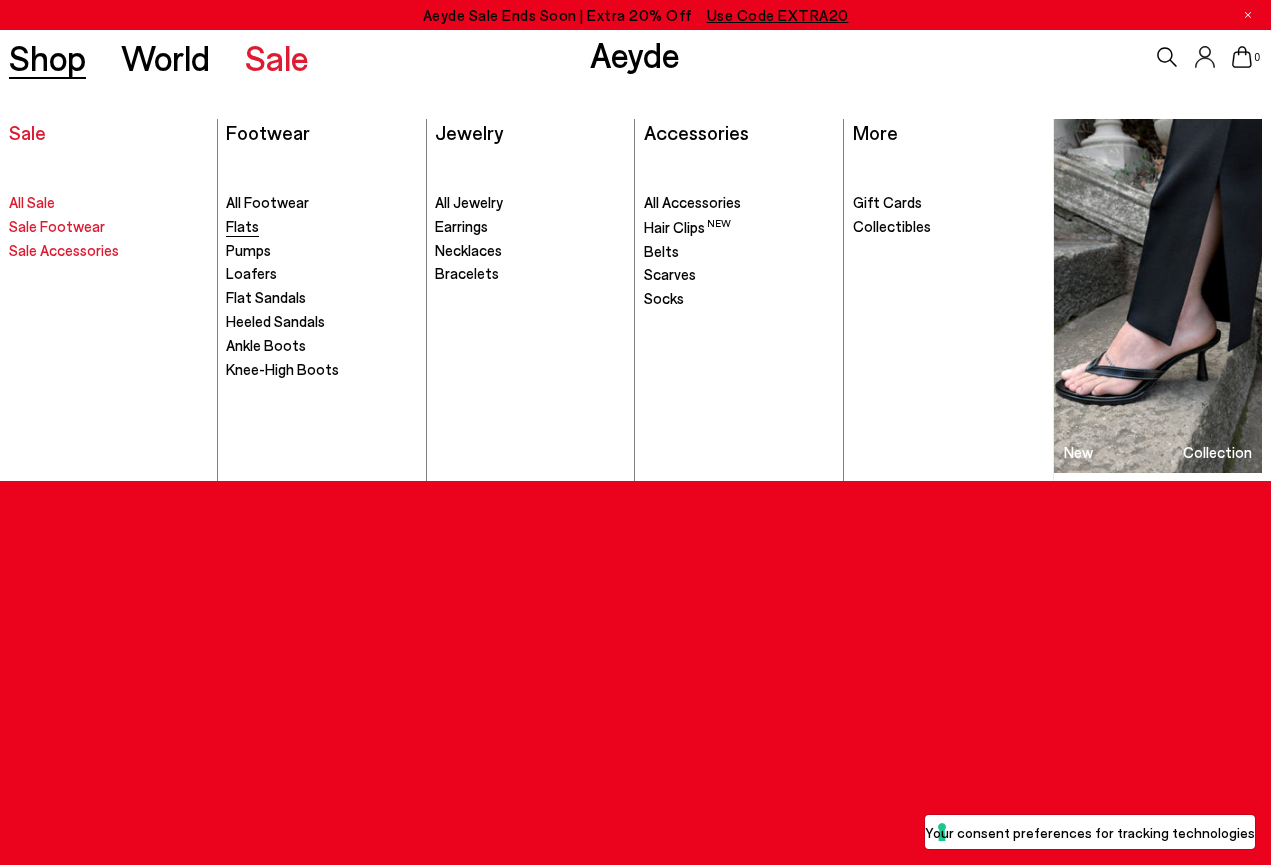 click on "Flats" at bounding box center (242, 226) 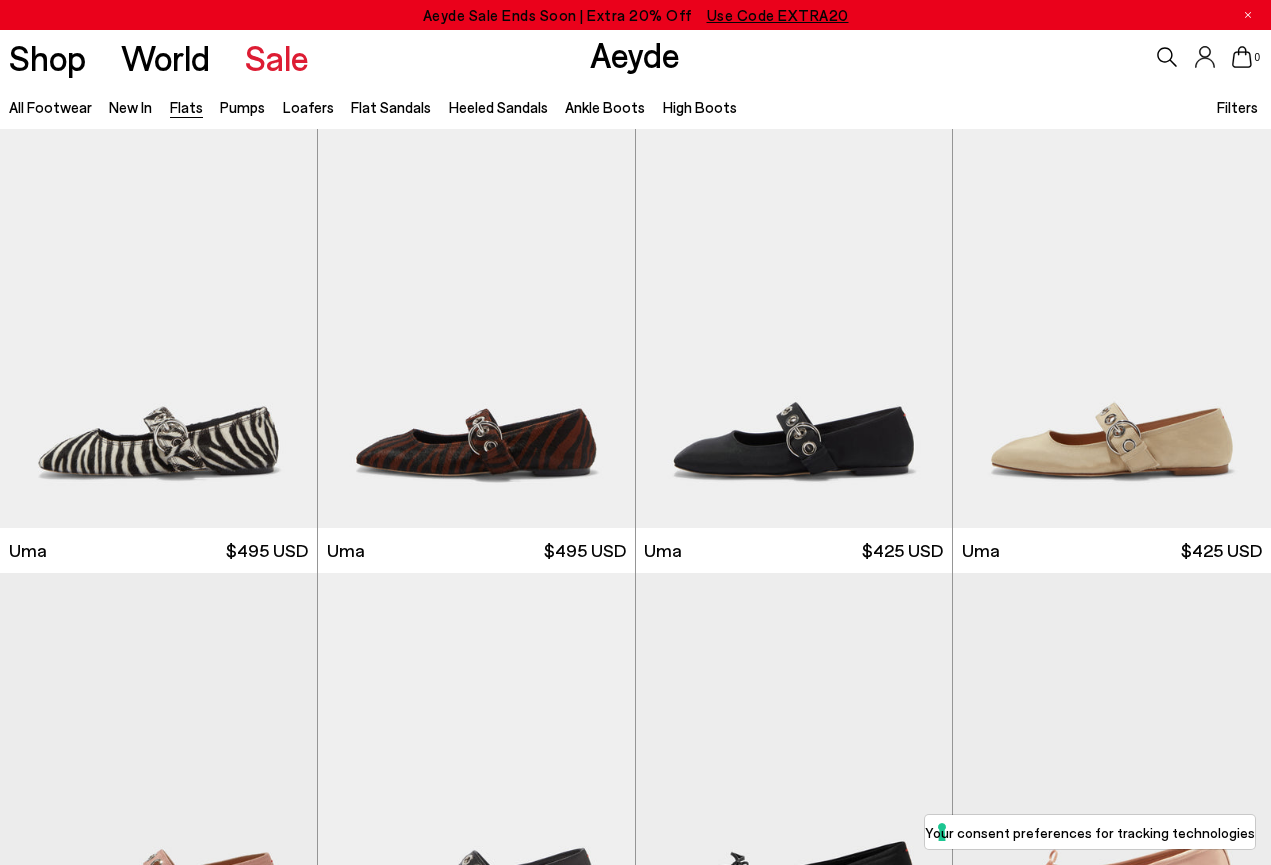 scroll, scrollTop: 0, scrollLeft: 0, axis: both 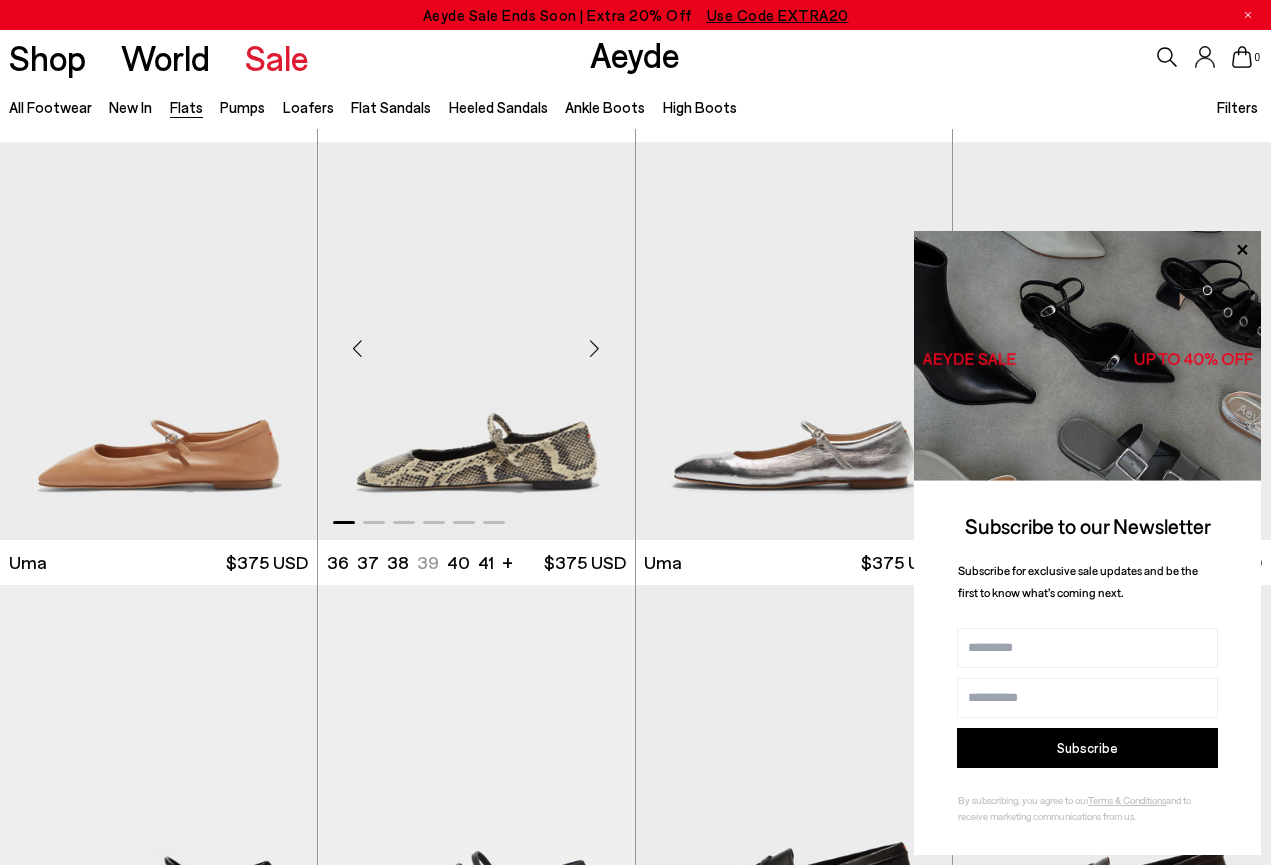 click at bounding box center [476, 518] 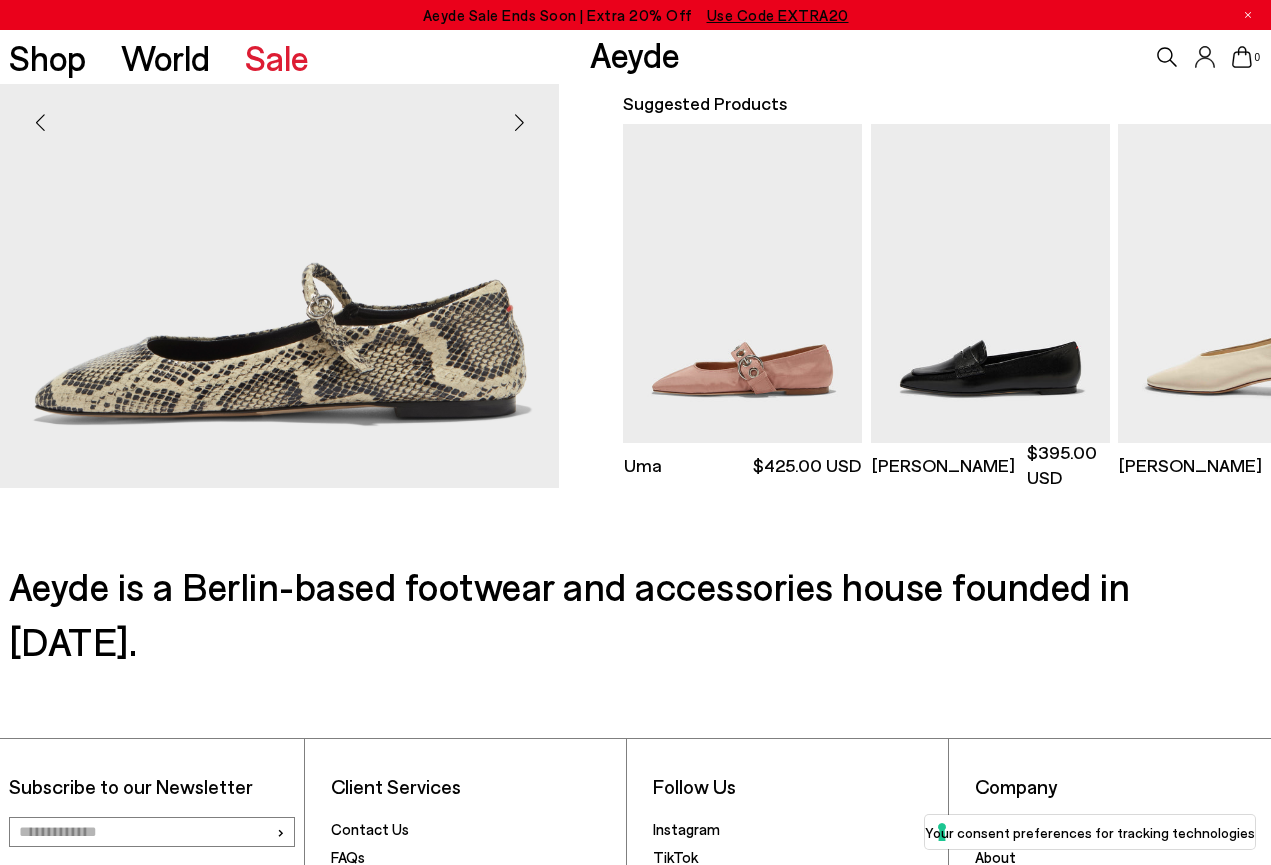 scroll, scrollTop: 575, scrollLeft: 0, axis: vertical 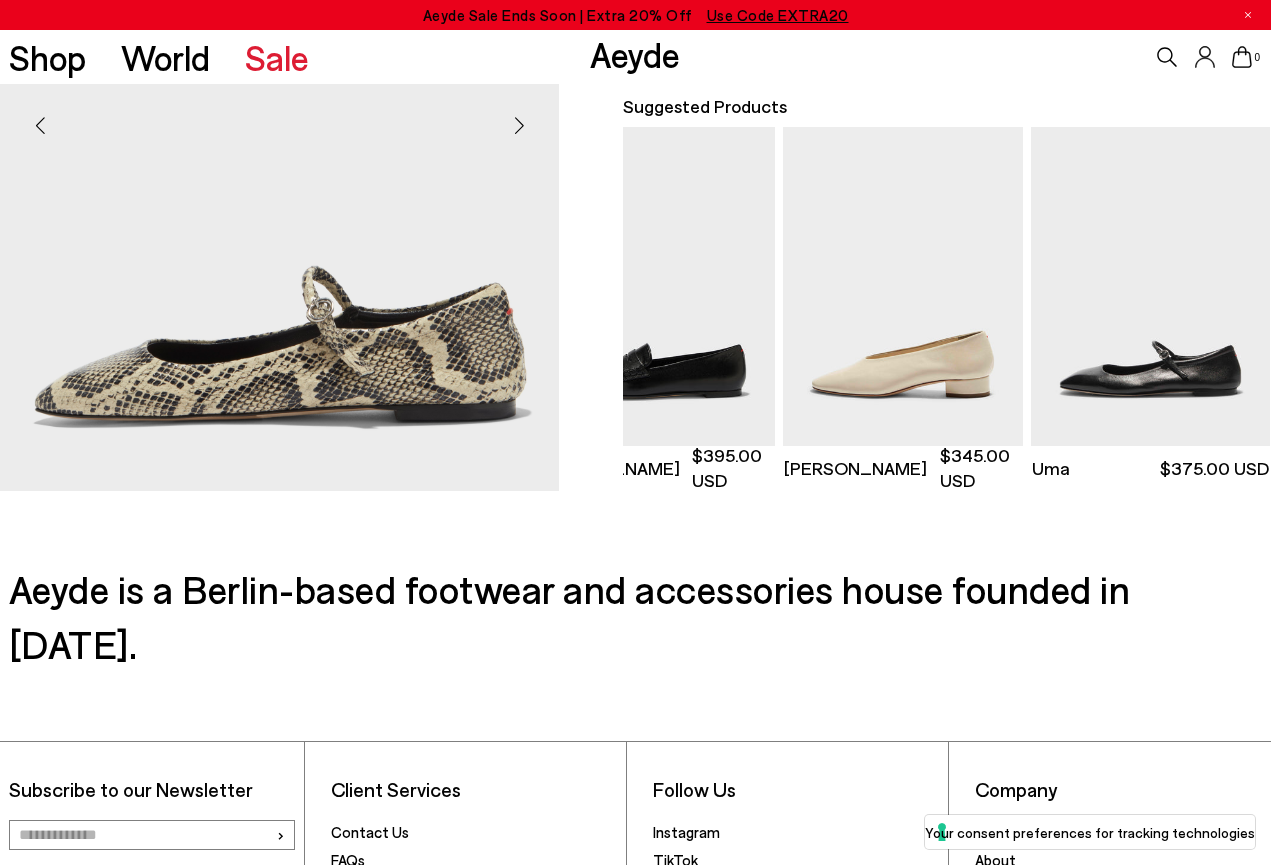 click at bounding box center [279, 117] 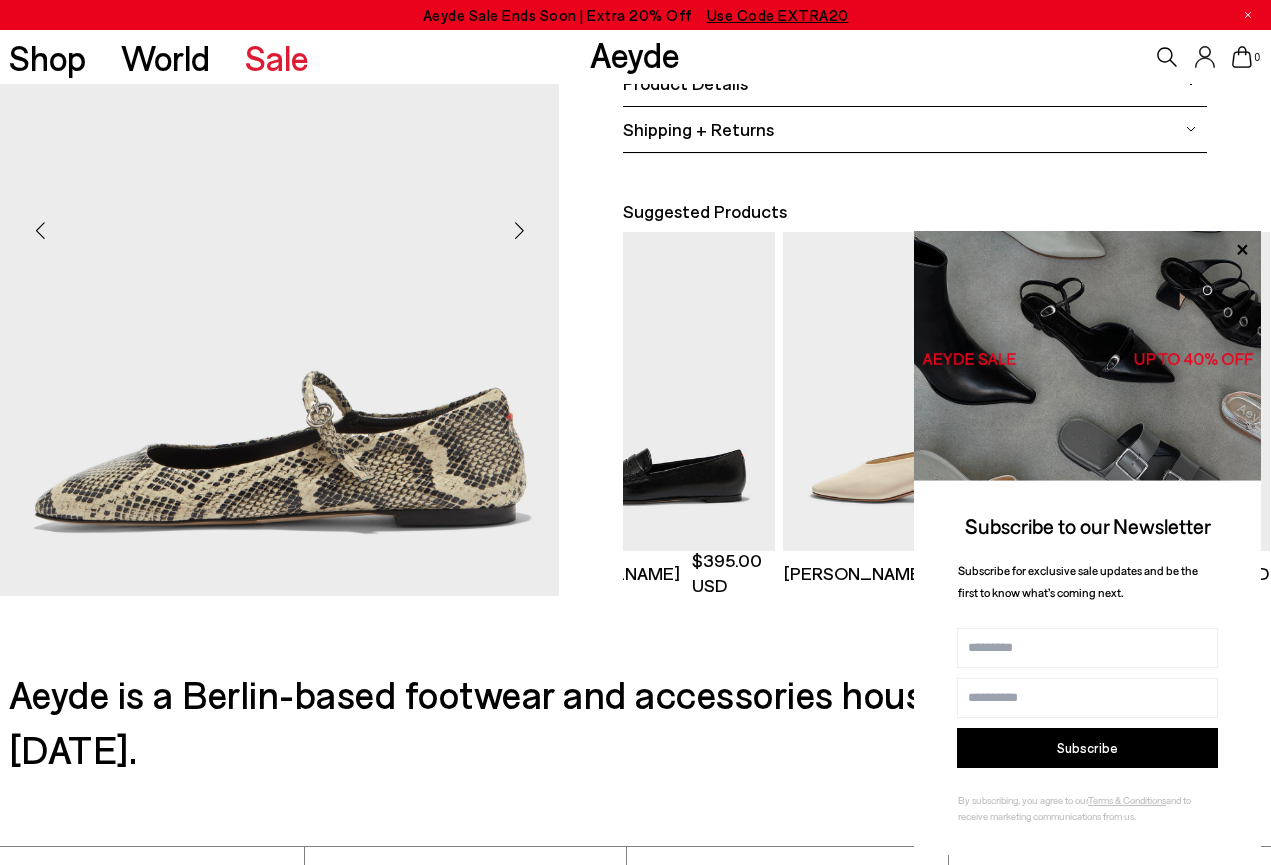 scroll, scrollTop: 467, scrollLeft: 0, axis: vertical 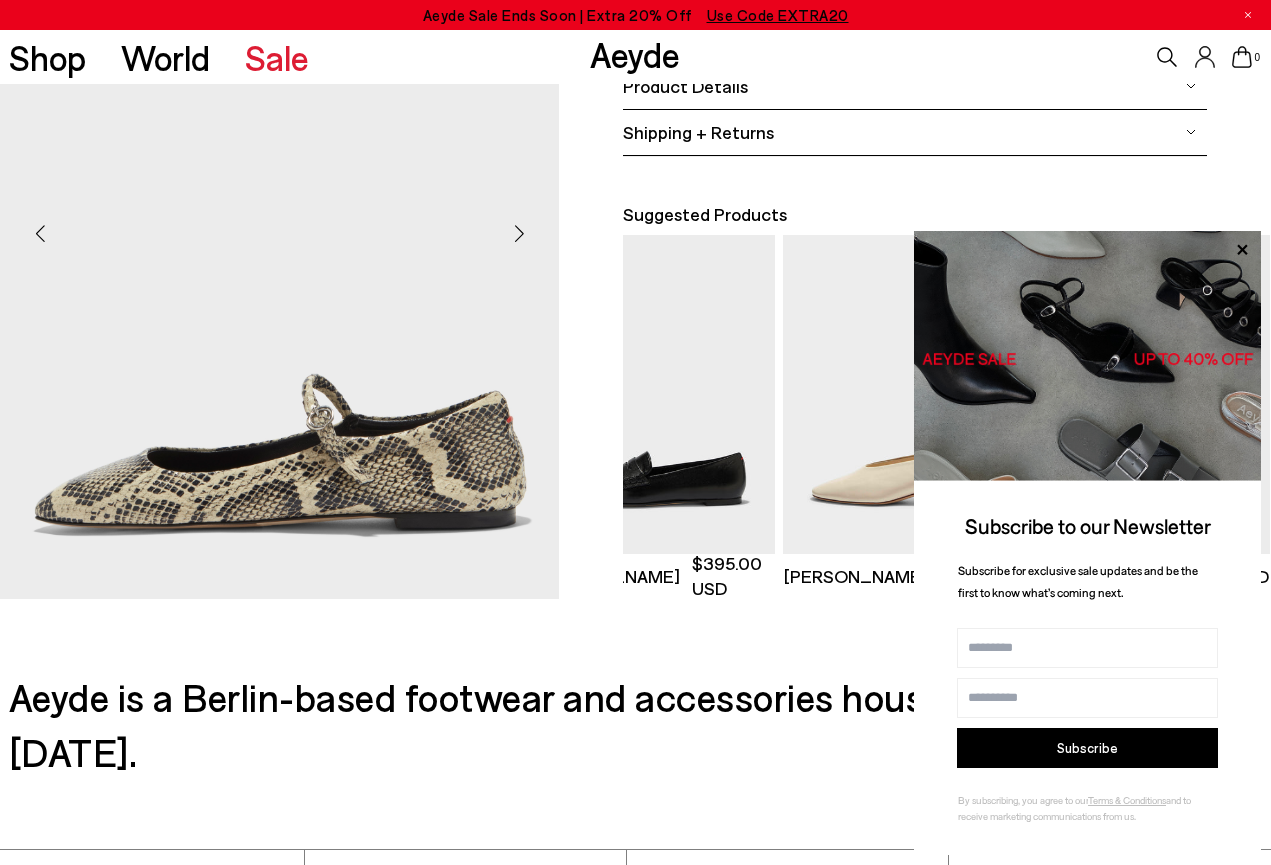 click at bounding box center [279, 225] 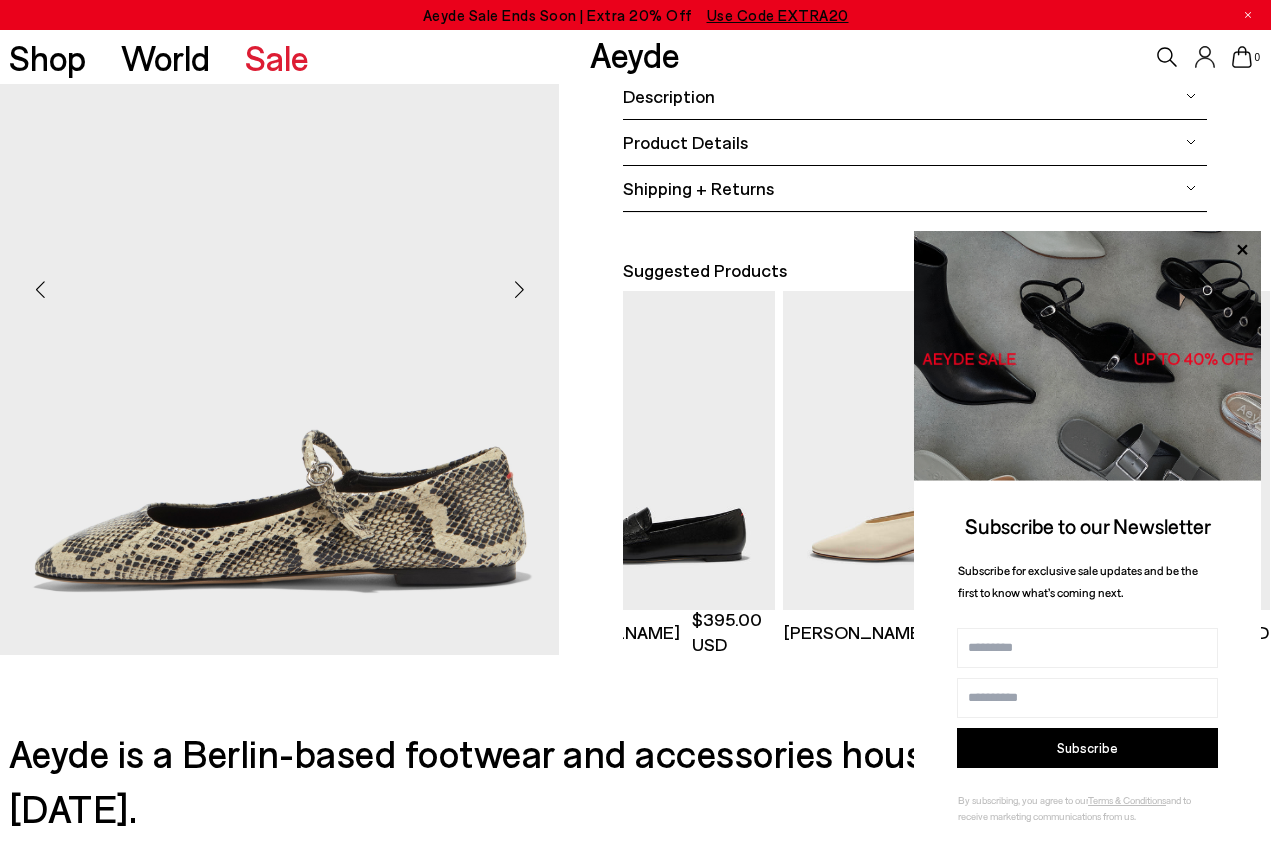 scroll, scrollTop: 397, scrollLeft: 0, axis: vertical 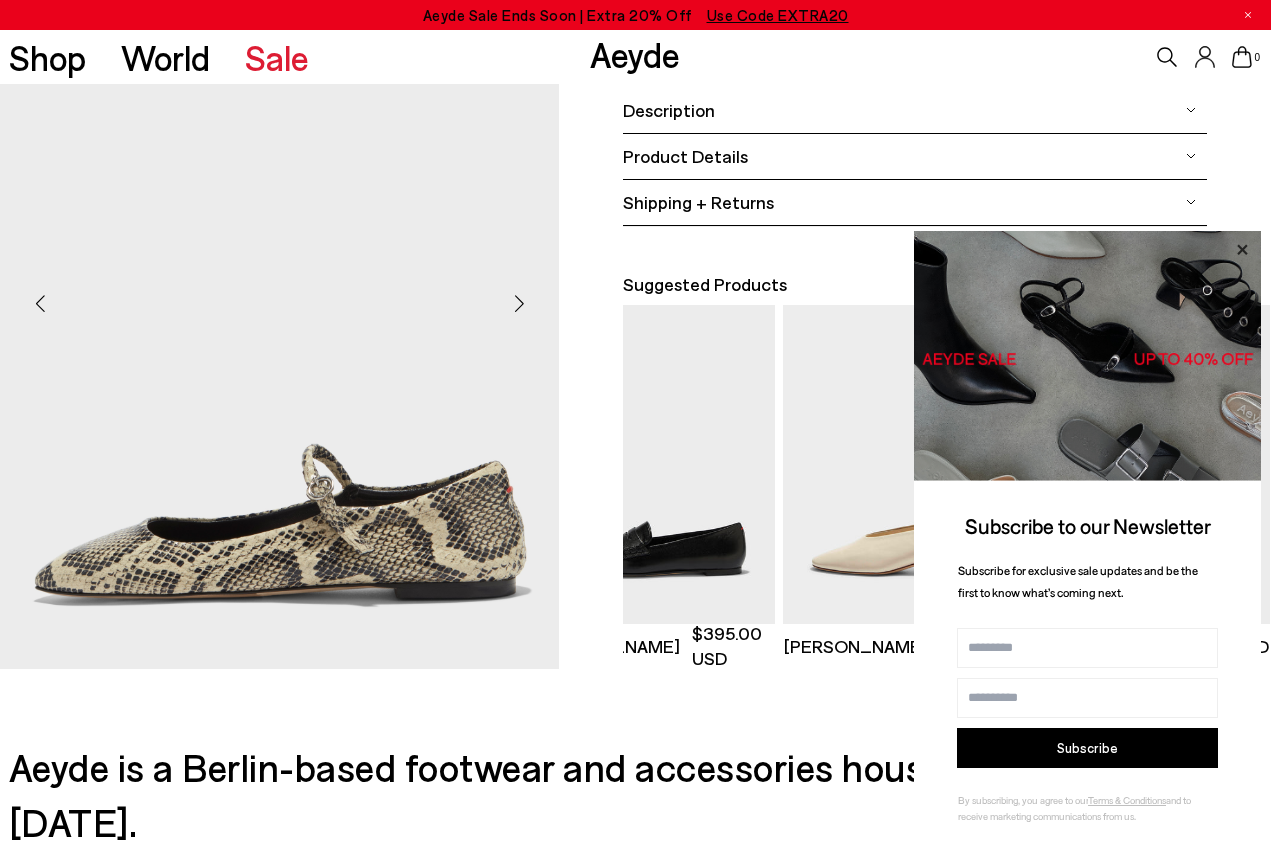 click 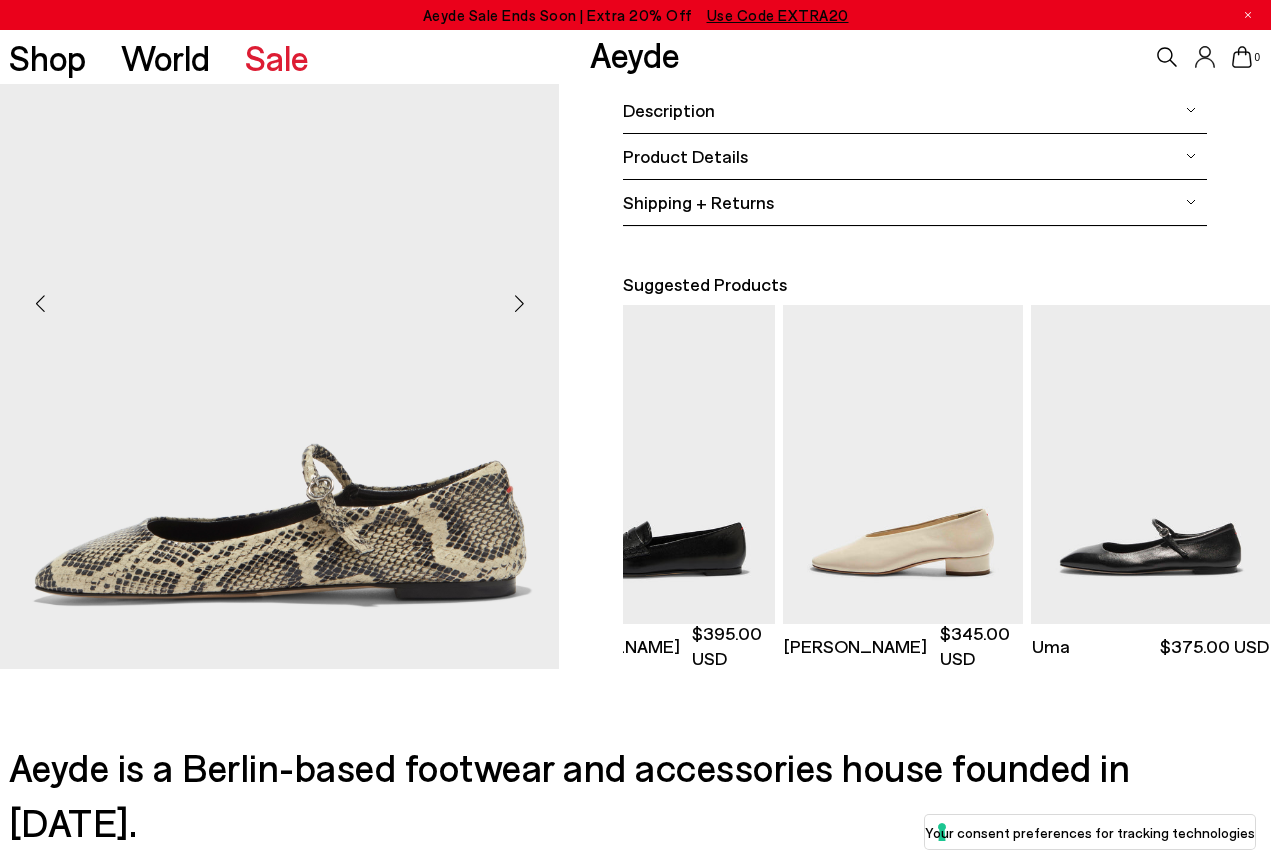 click on "Description" at bounding box center [915, 110] 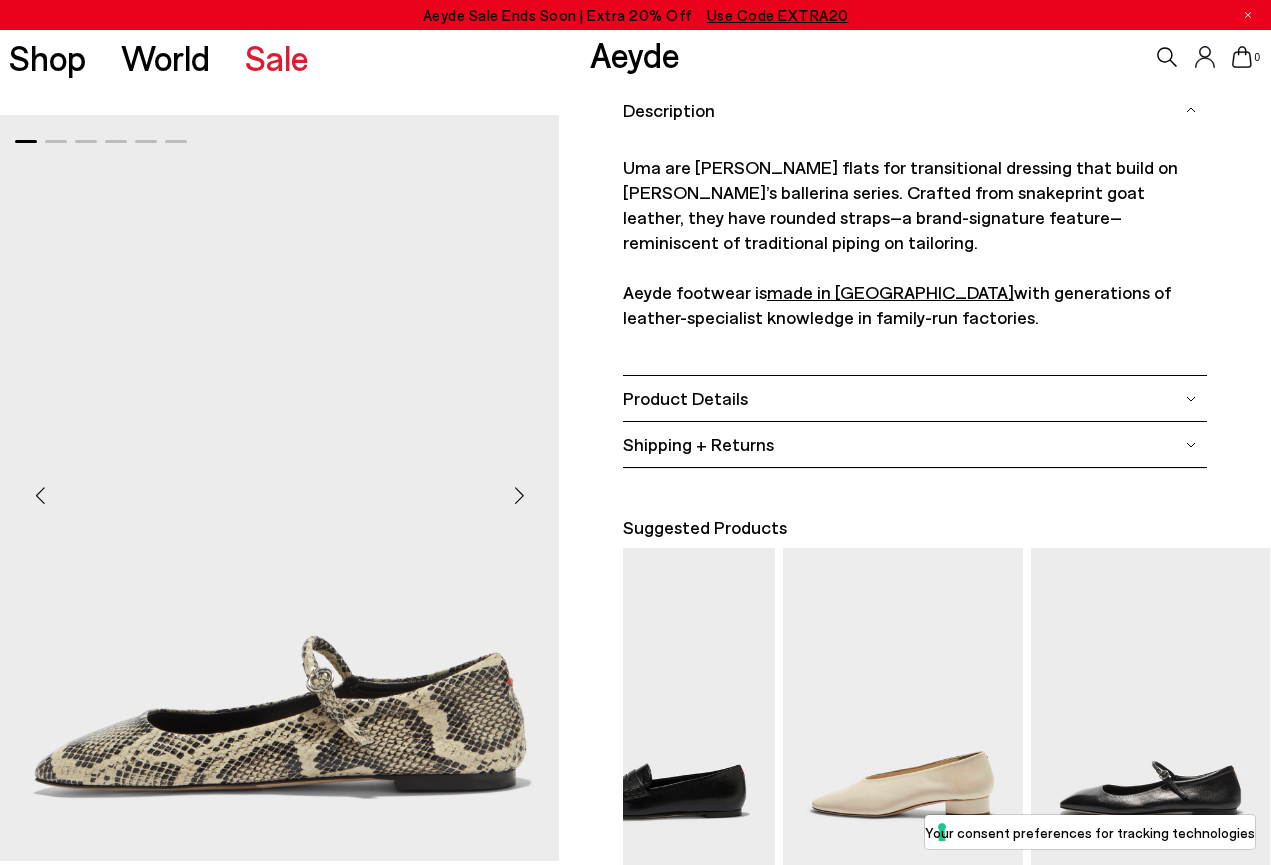 click on "Product Details" at bounding box center (915, 398) 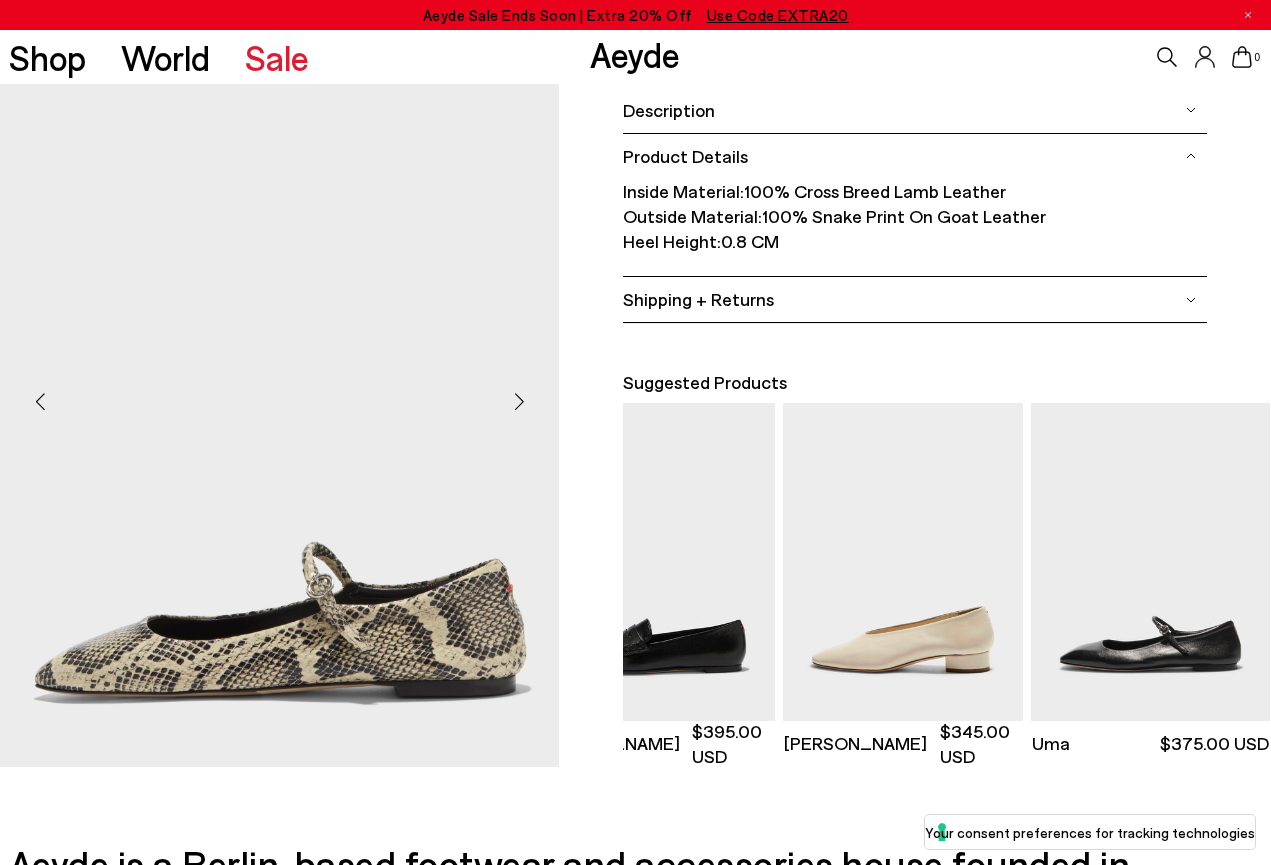 click on "Shipping + Returns" at bounding box center [915, 299] 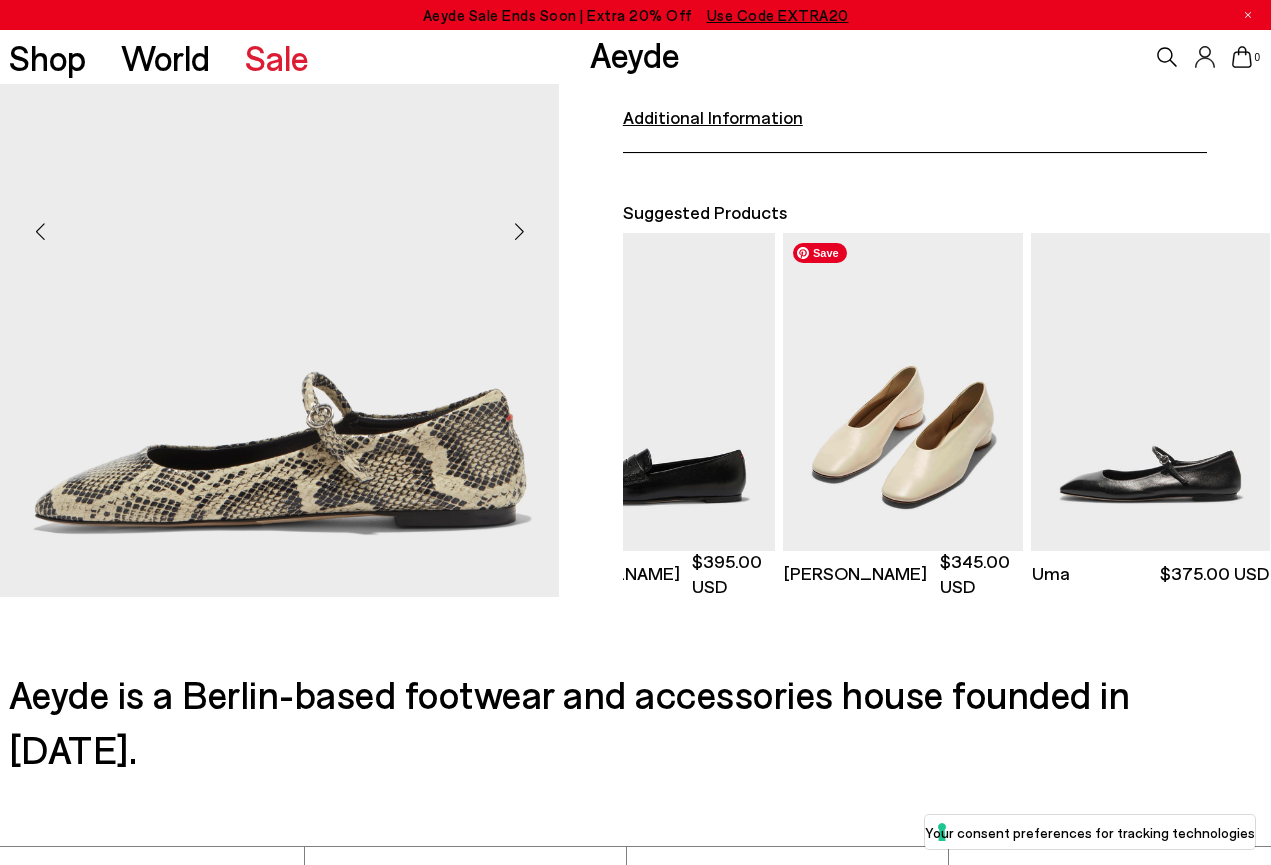 scroll, scrollTop: 695, scrollLeft: 0, axis: vertical 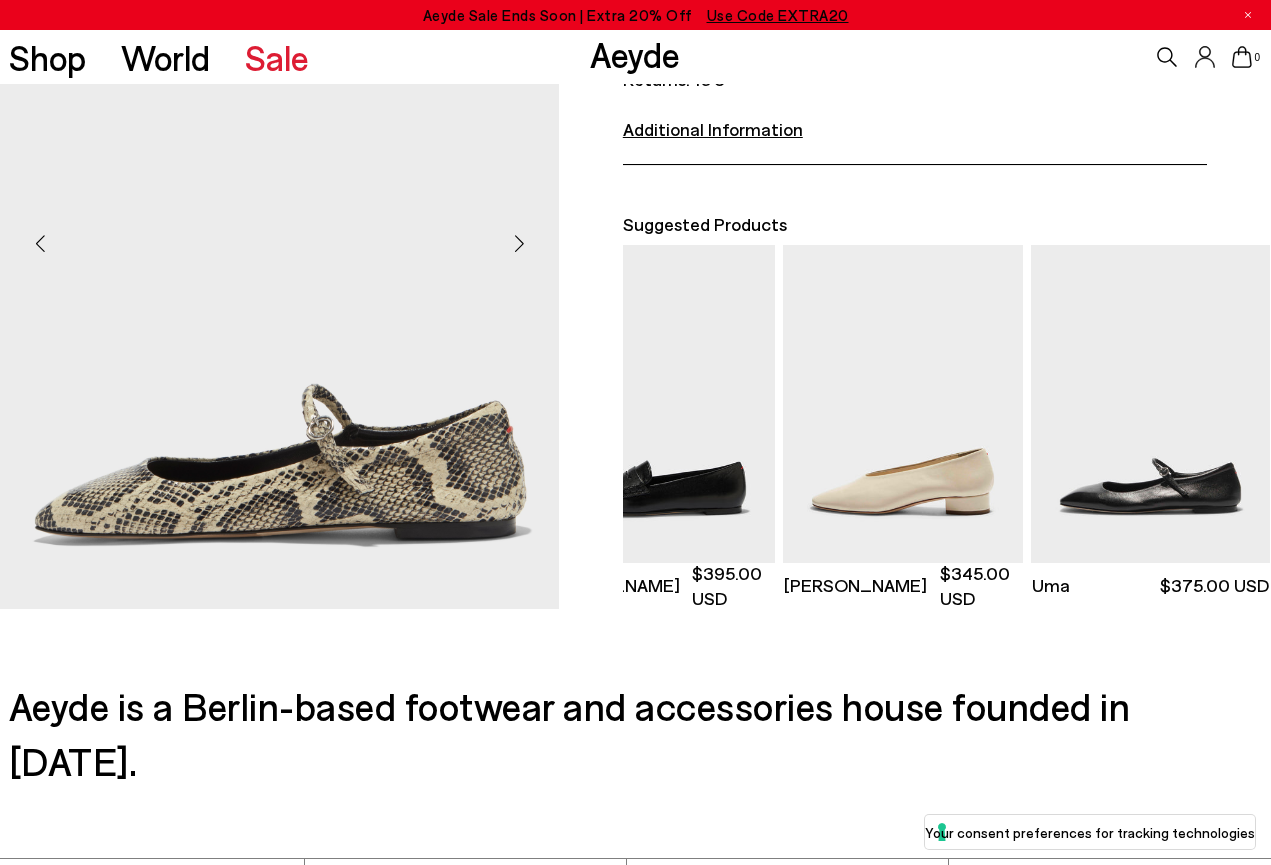 click at bounding box center (519, 243) 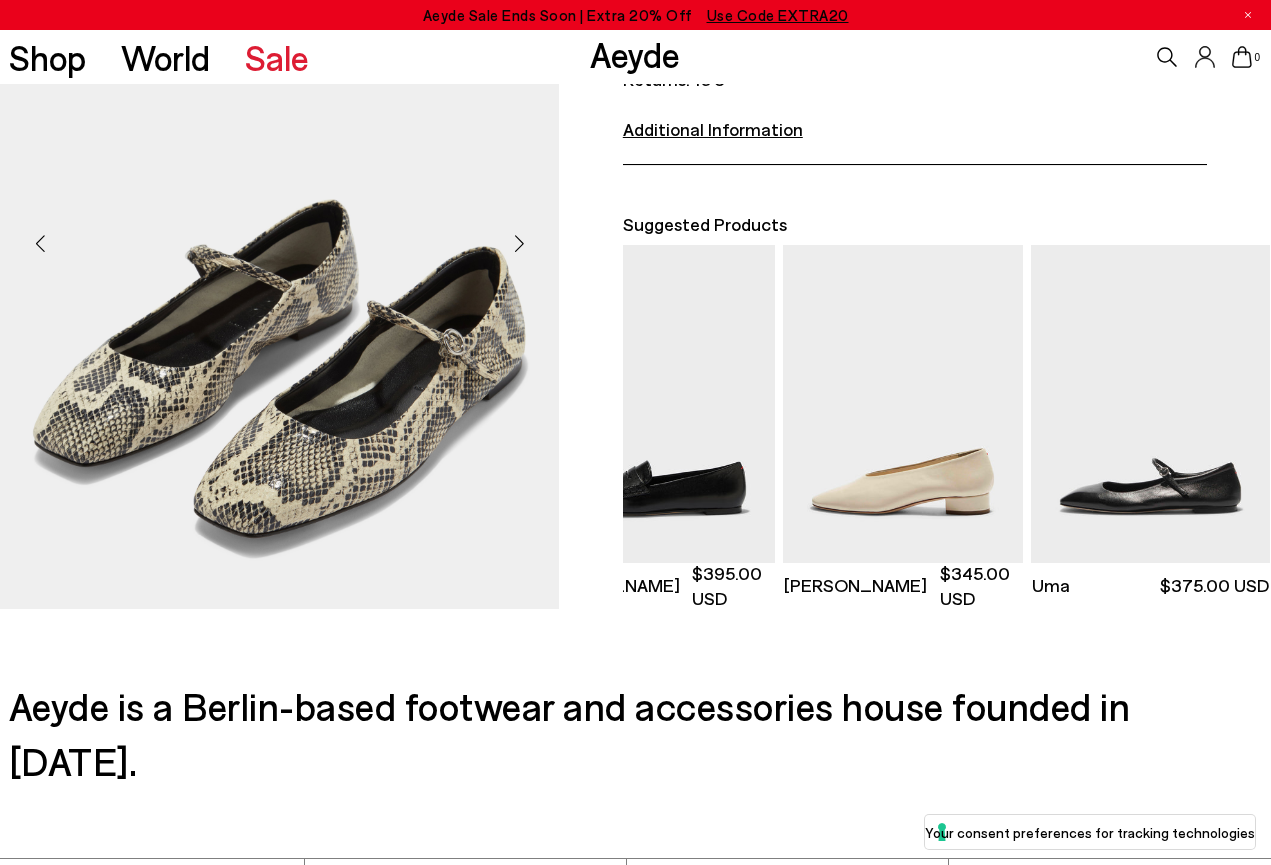 click at bounding box center (519, 243) 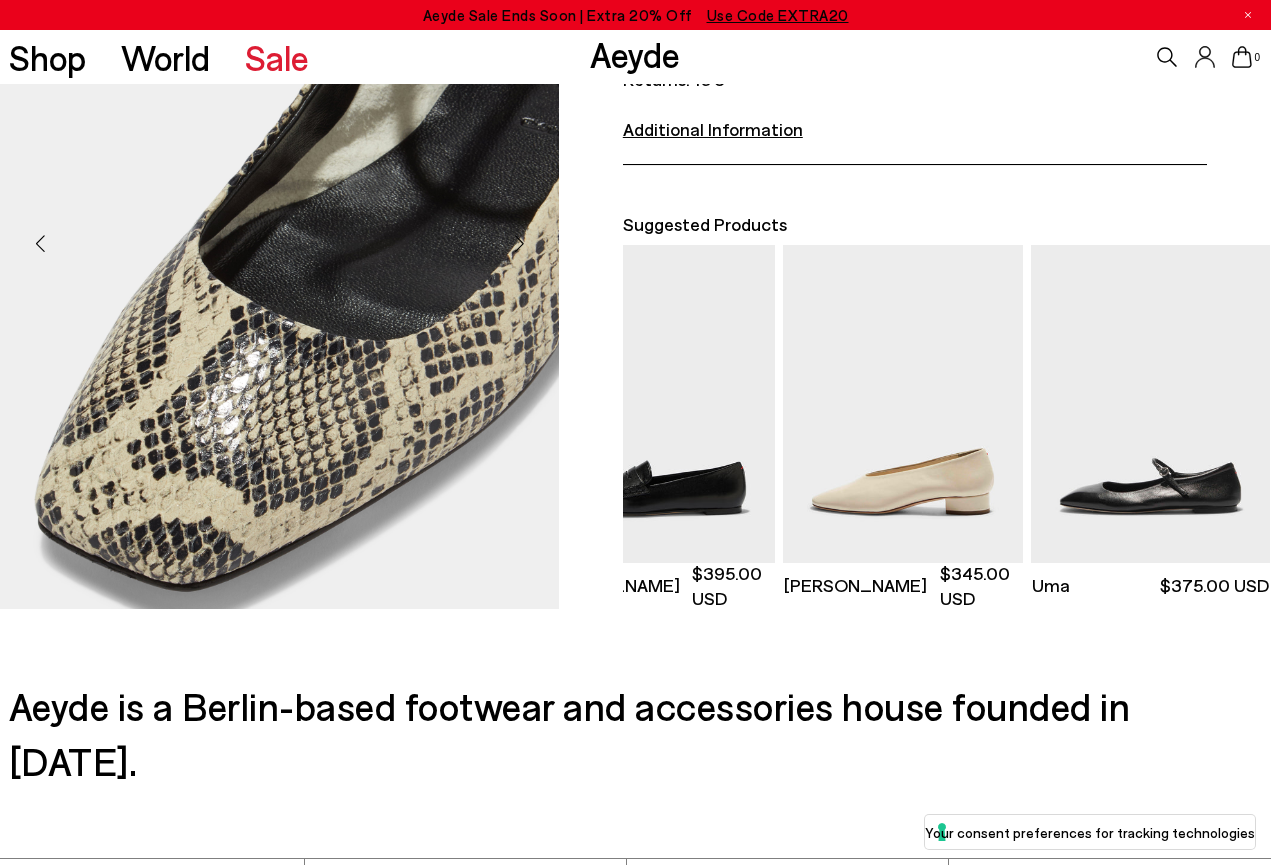 click at bounding box center [519, 243] 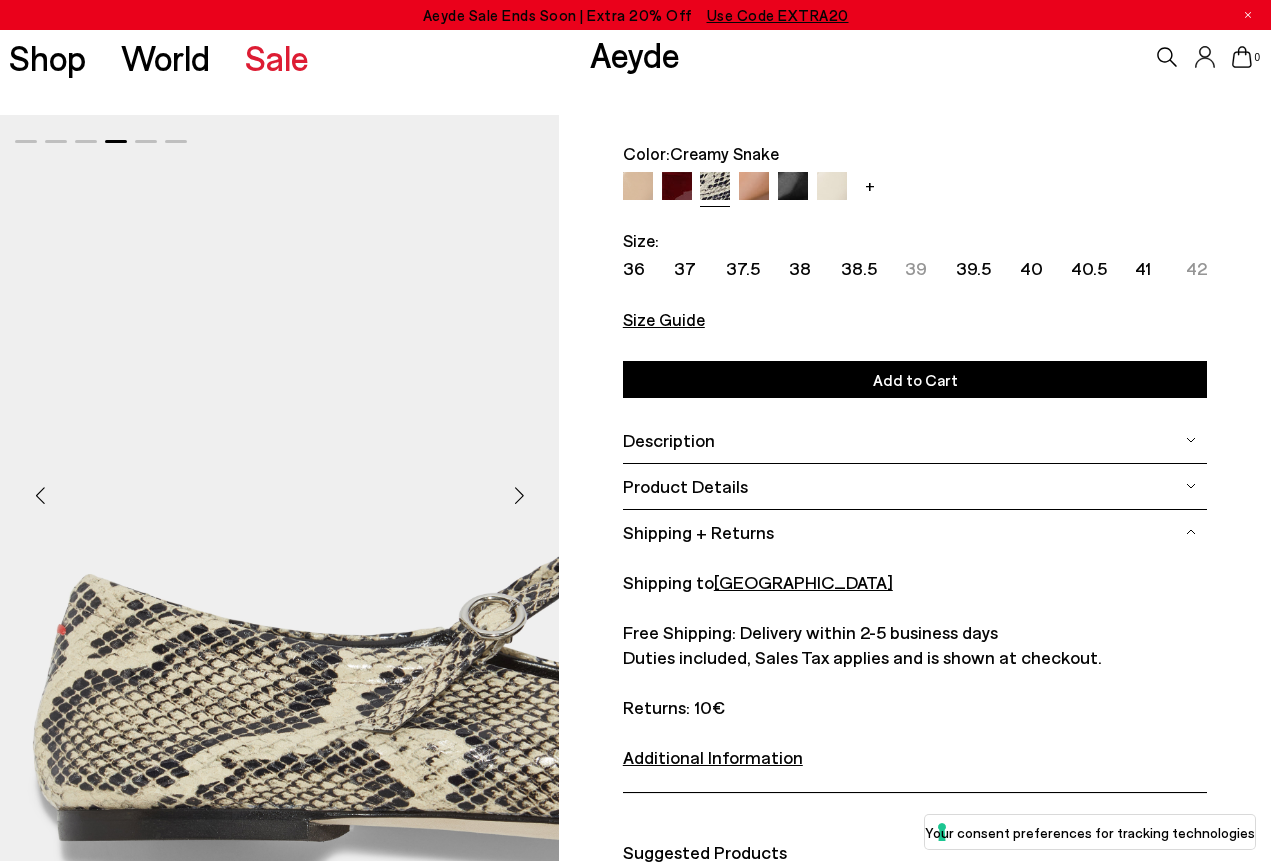 scroll, scrollTop: 61, scrollLeft: 0, axis: vertical 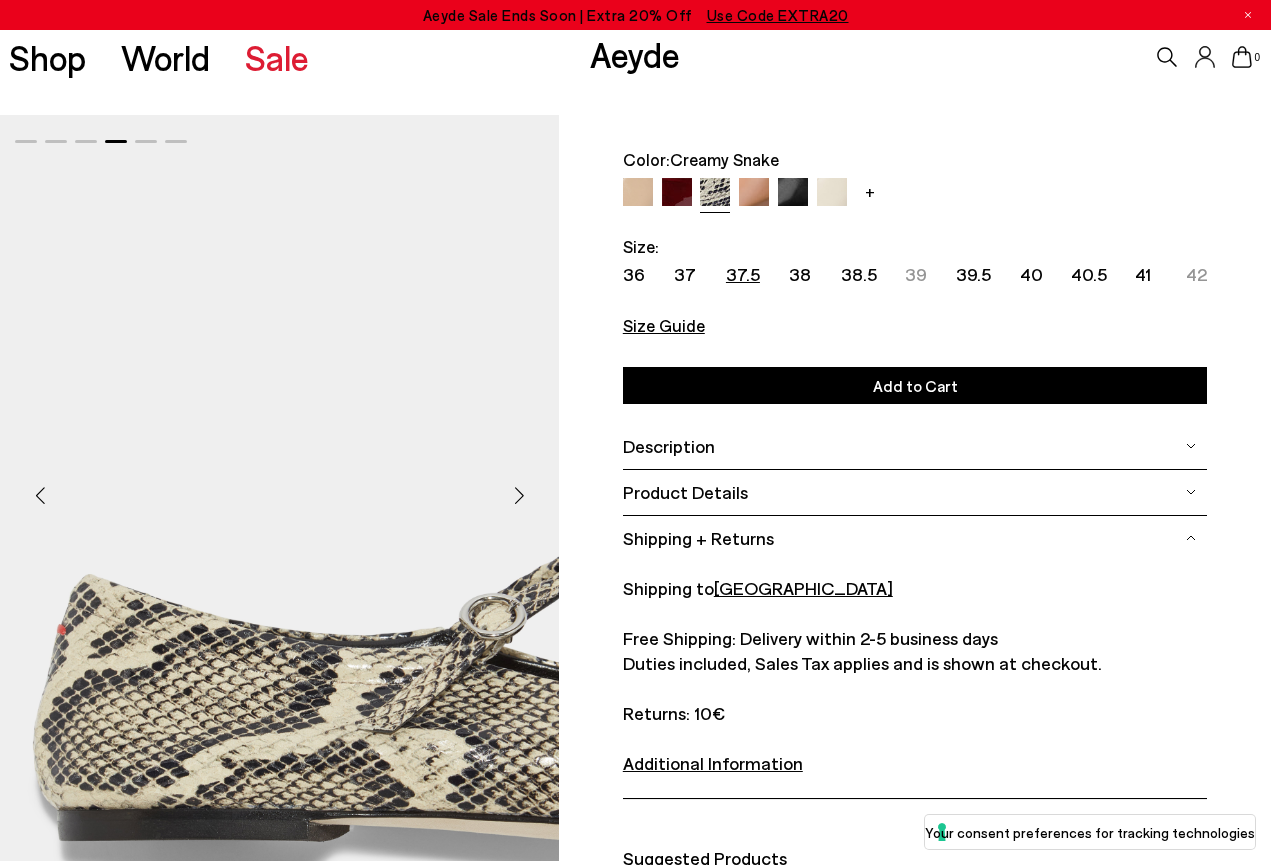 click on "37.5" at bounding box center [743, 274] 